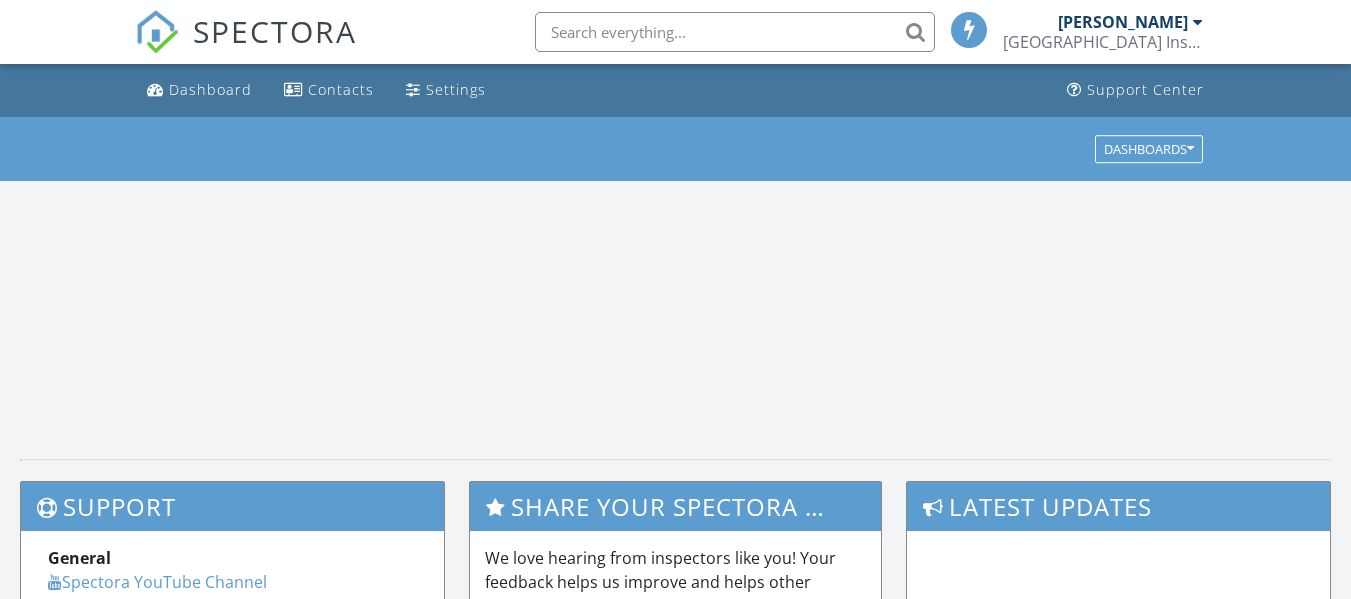 scroll, scrollTop: 0, scrollLeft: 0, axis: both 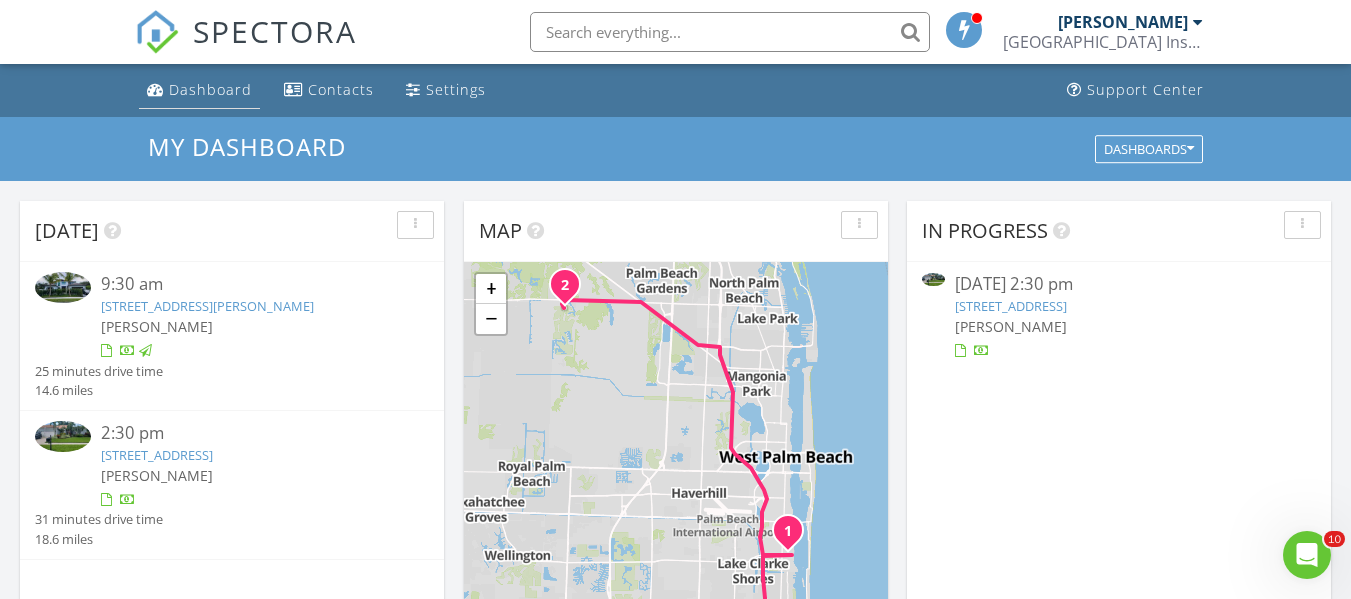 click on "Dashboard" at bounding box center (210, 89) 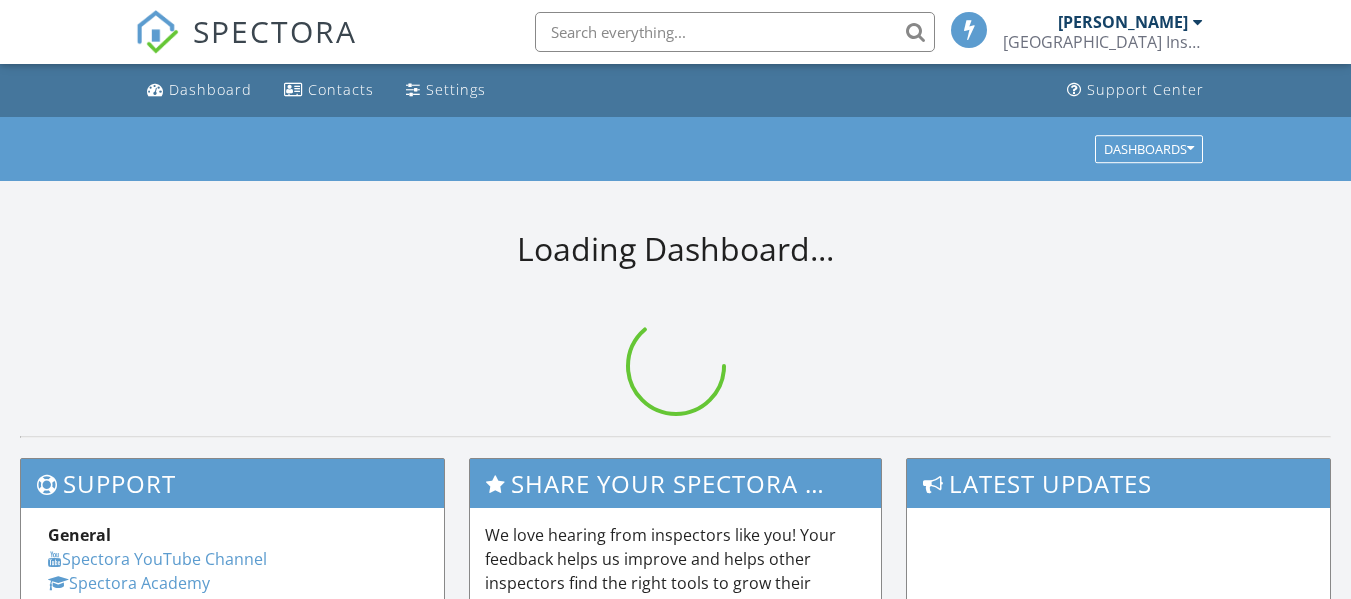 scroll, scrollTop: 0, scrollLeft: 0, axis: both 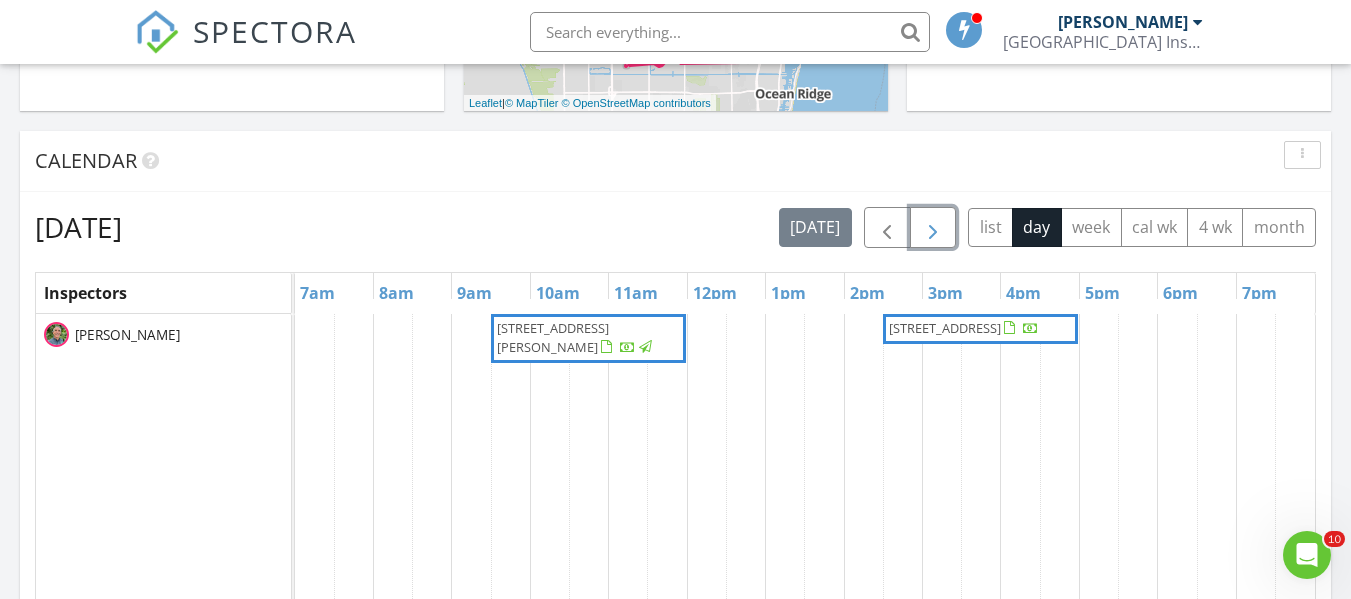 click at bounding box center [933, 228] 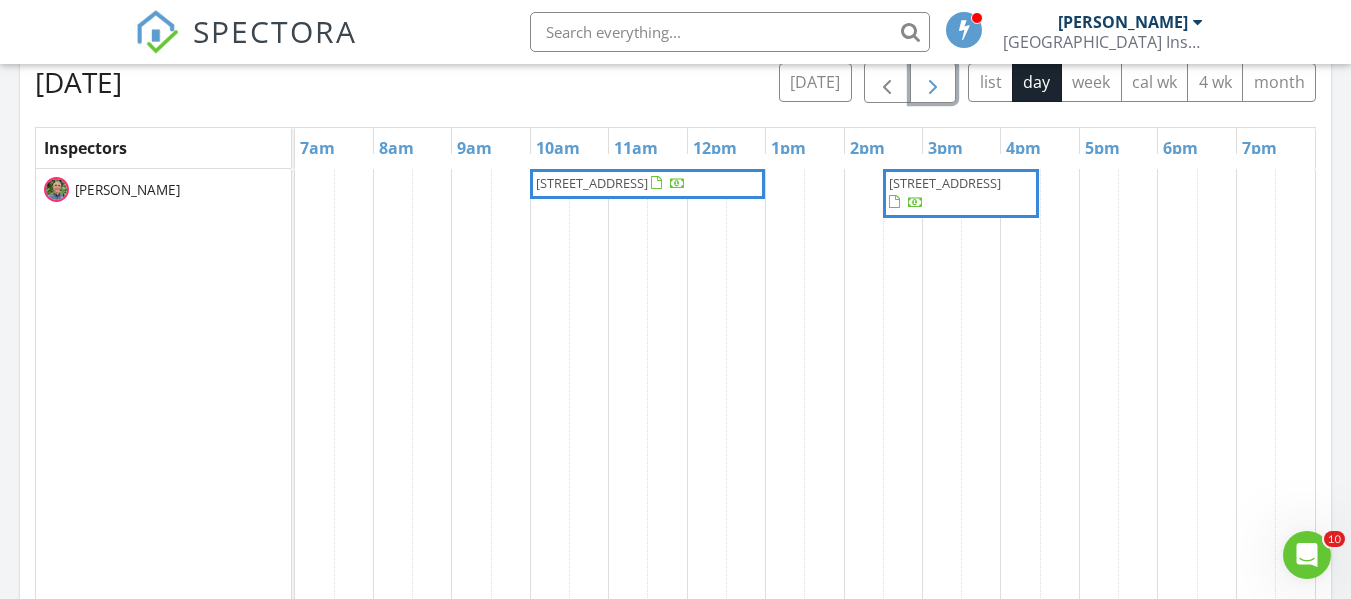 scroll, scrollTop: 830, scrollLeft: 0, axis: vertical 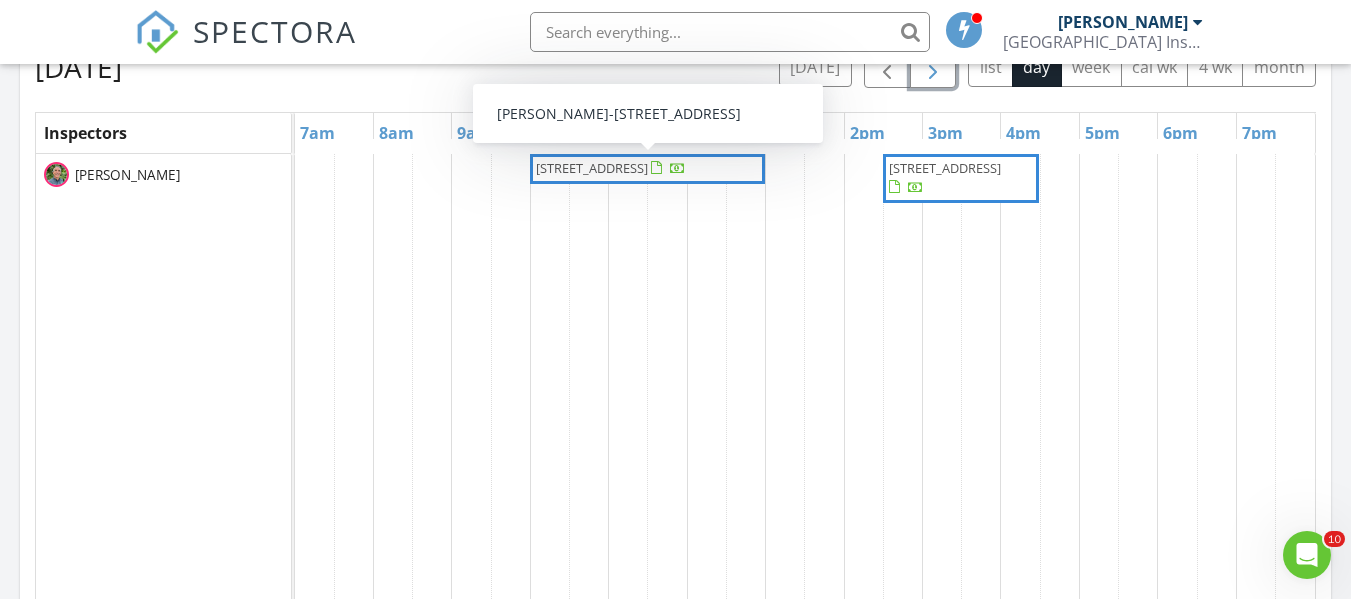 click on "6298 NW 62nd Terrace, Parkland 33067" at bounding box center (592, 168) 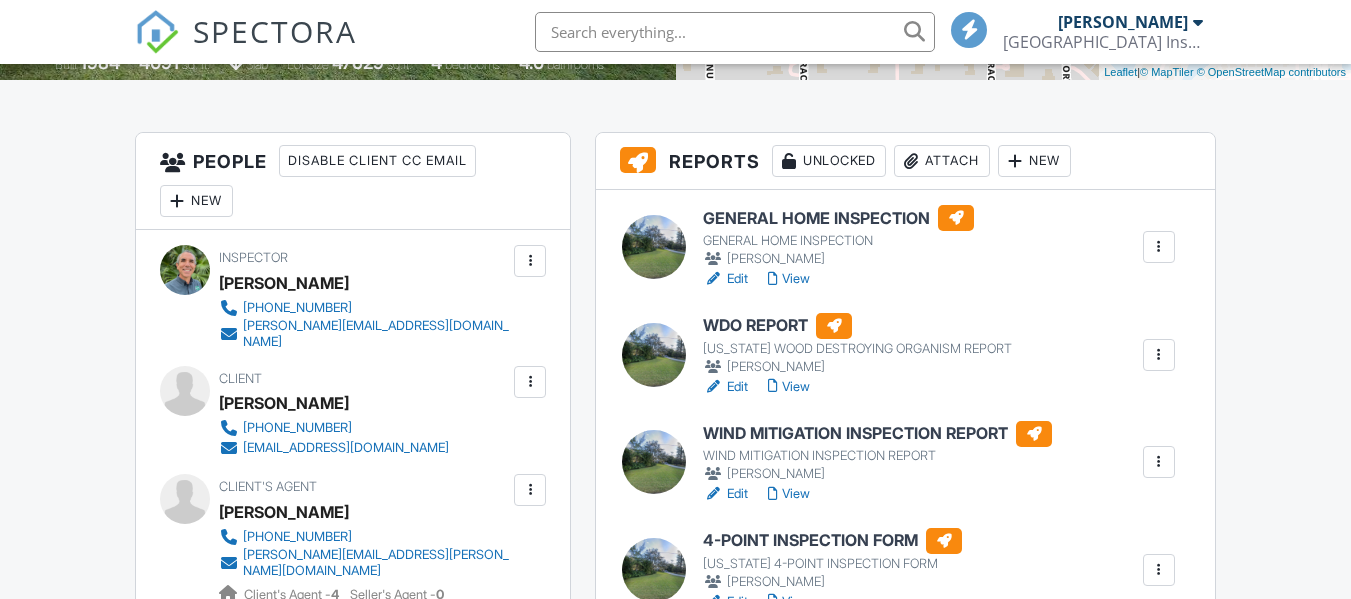 scroll, scrollTop: 454, scrollLeft: 0, axis: vertical 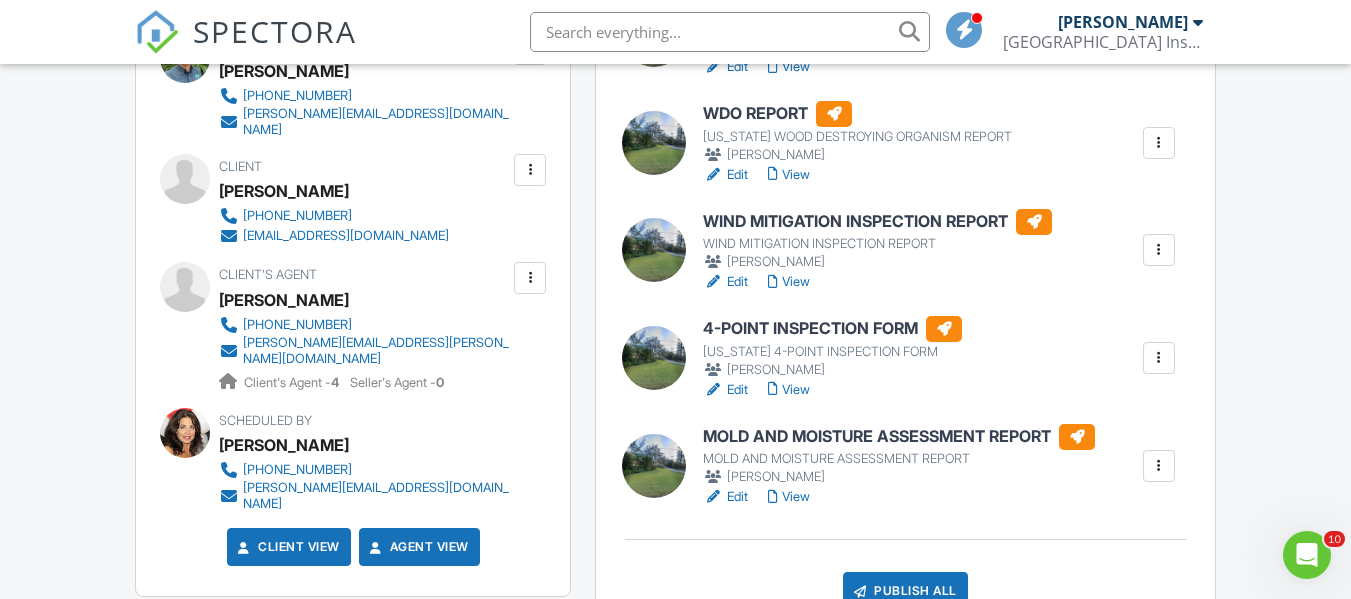 click on "SPECTORA
Mariano  Hurtado
5th Avenue Building Inspections, Inc.
Role:
Inspector
Change Role
Dashboard
Inspections
Calendar
Settings
What's New
Sign Out
Change Active Role
Your account has more than one possible role. Please choose how you'd like to view the site:
Company/Agency
City
Role
Dashboard
Contacts
Settings
Support Center
Inspection Details
Client View
More
Property Details
Reschedule
Share
Cancel
Delete
Print Order
Convert to V9
07/11/2025 10:00 am
- 1:00 pm
6298 NW 62nd Terrace
Parkland, FL 33067
Built
1984
4091
sq. ft.
slab
Lot Size
47629
sq.ft." at bounding box center (675, 1484) 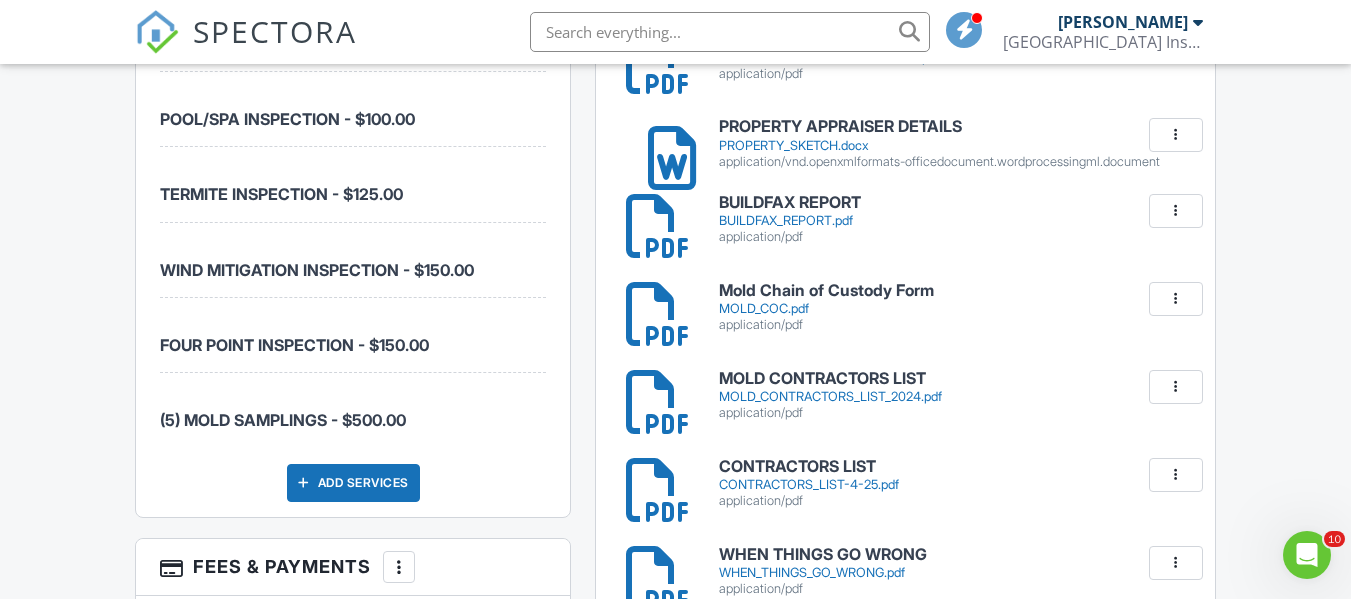 scroll, scrollTop: 1363, scrollLeft: 0, axis: vertical 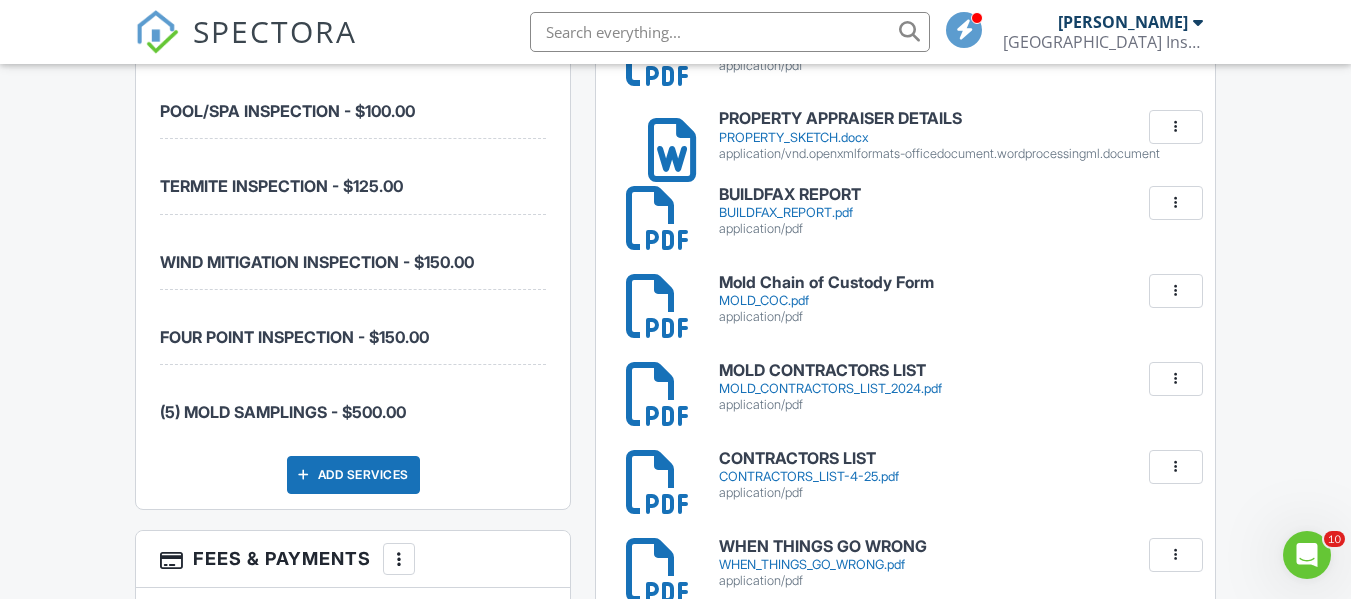 click on "Mold Chain of Custody Form" at bounding box center [954, 283] 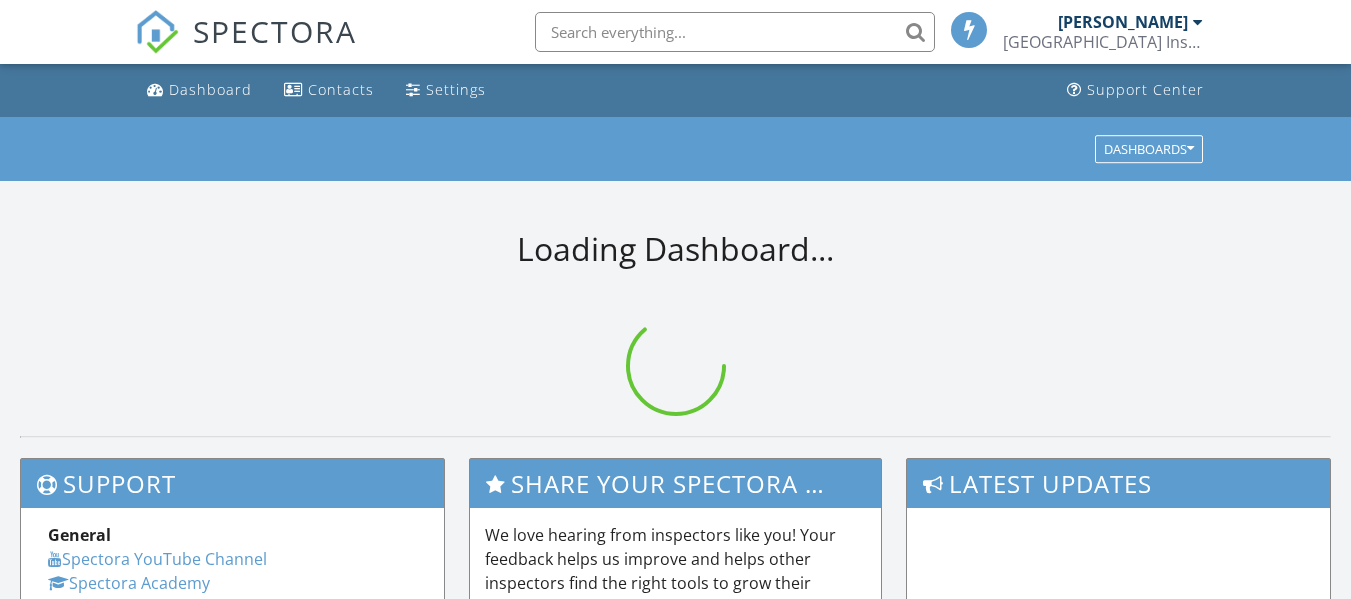 scroll, scrollTop: 0, scrollLeft: 0, axis: both 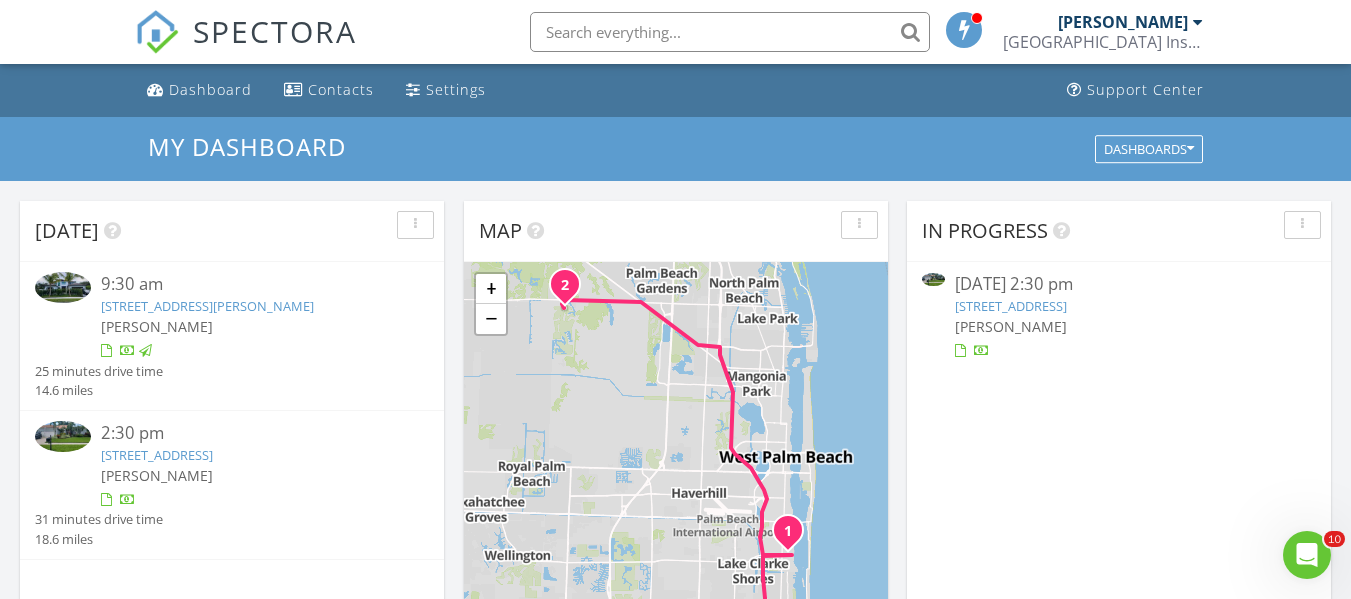 click on "2:30 pm" at bounding box center [249, 433] 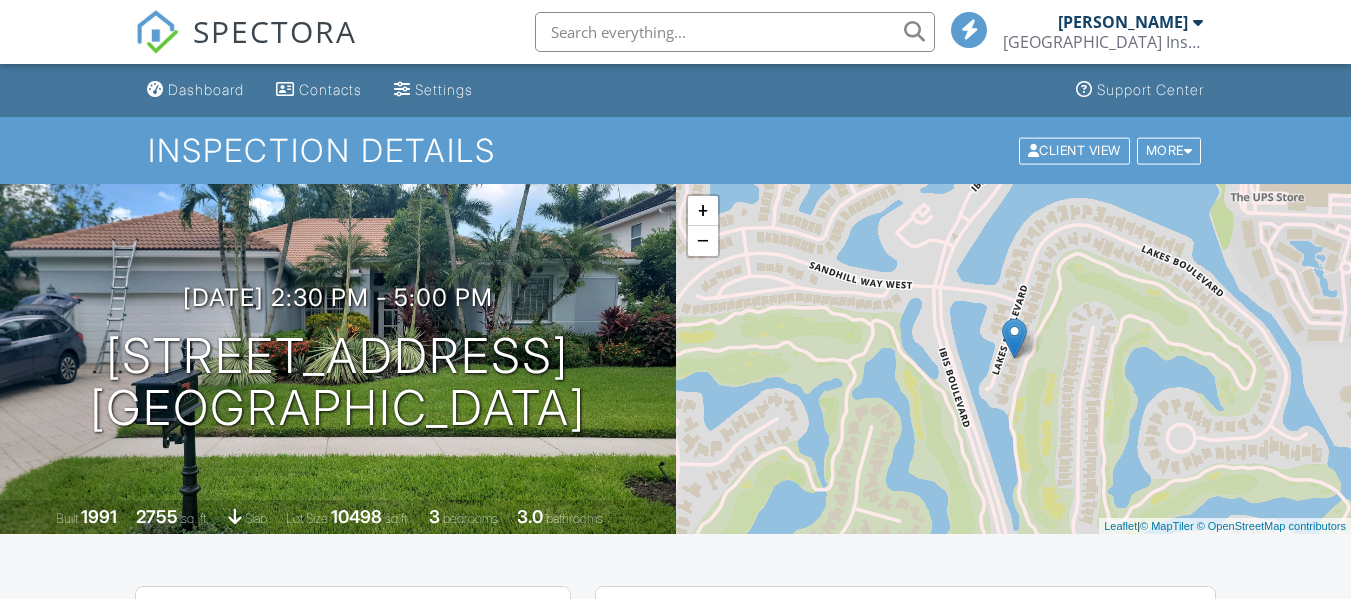 scroll, scrollTop: 0, scrollLeft: 0, axis: both 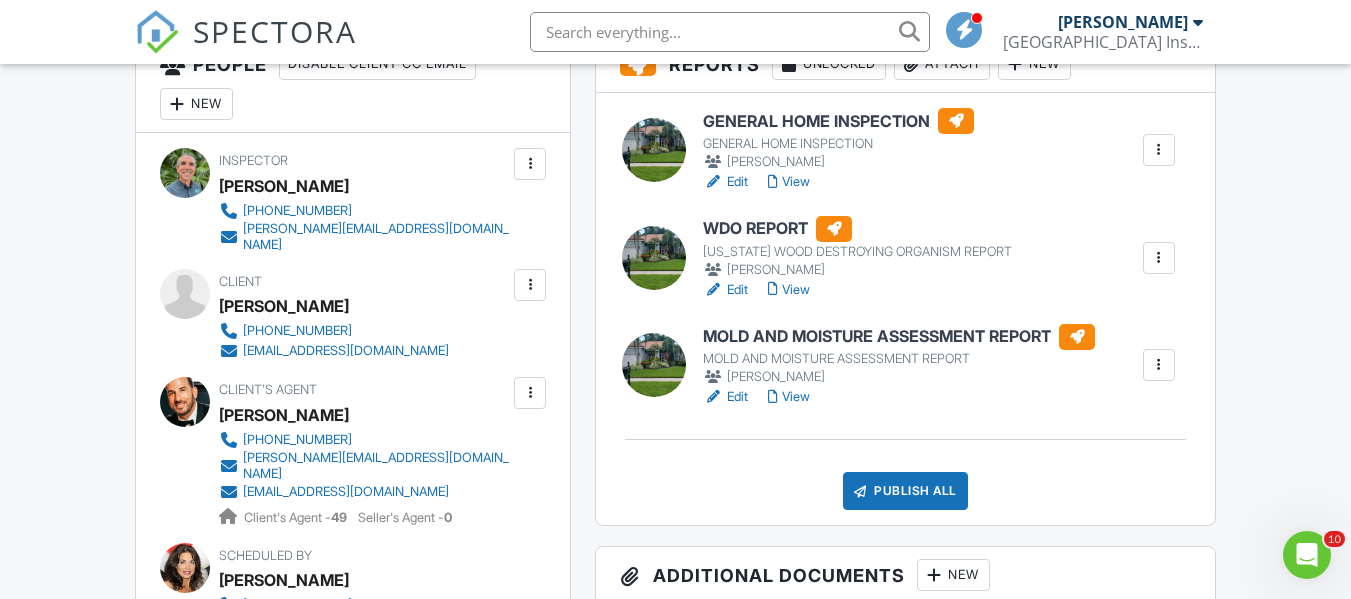 click on "GENERAL HOME INSPECTION" at bounding box center [838, 121] 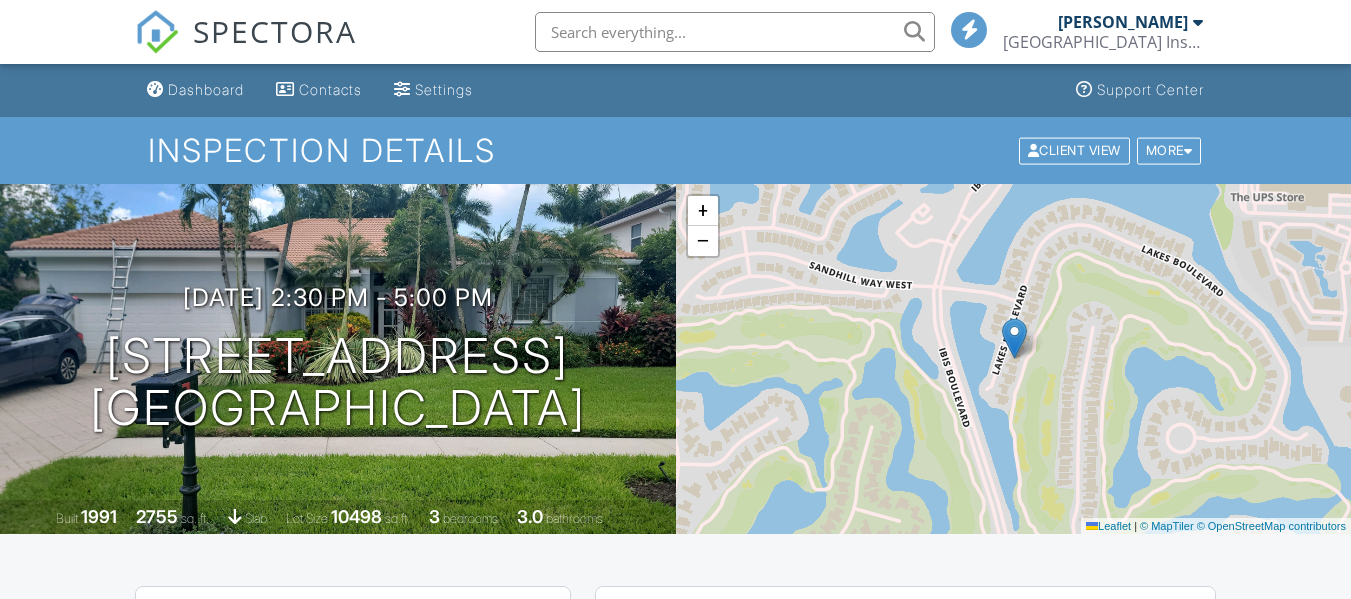 click on "WDO REPORT" at bounding box center (857, 780) 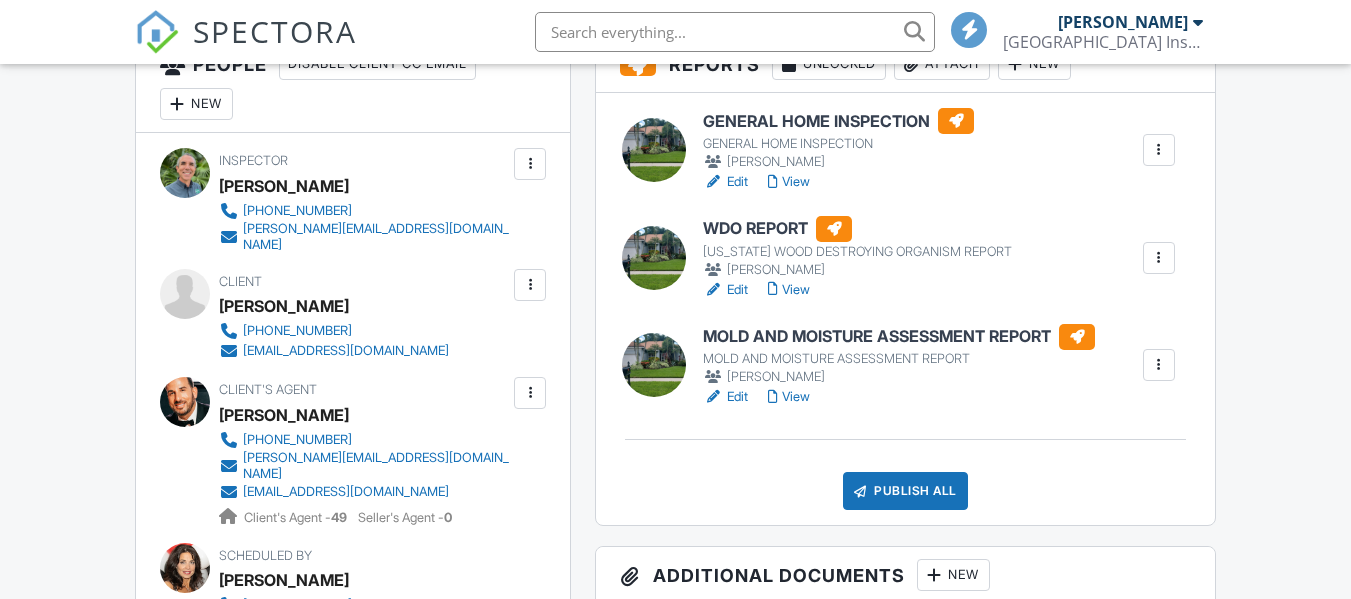 scroll, scrollTop: 472, scrollLeft: 0, axis: vertical 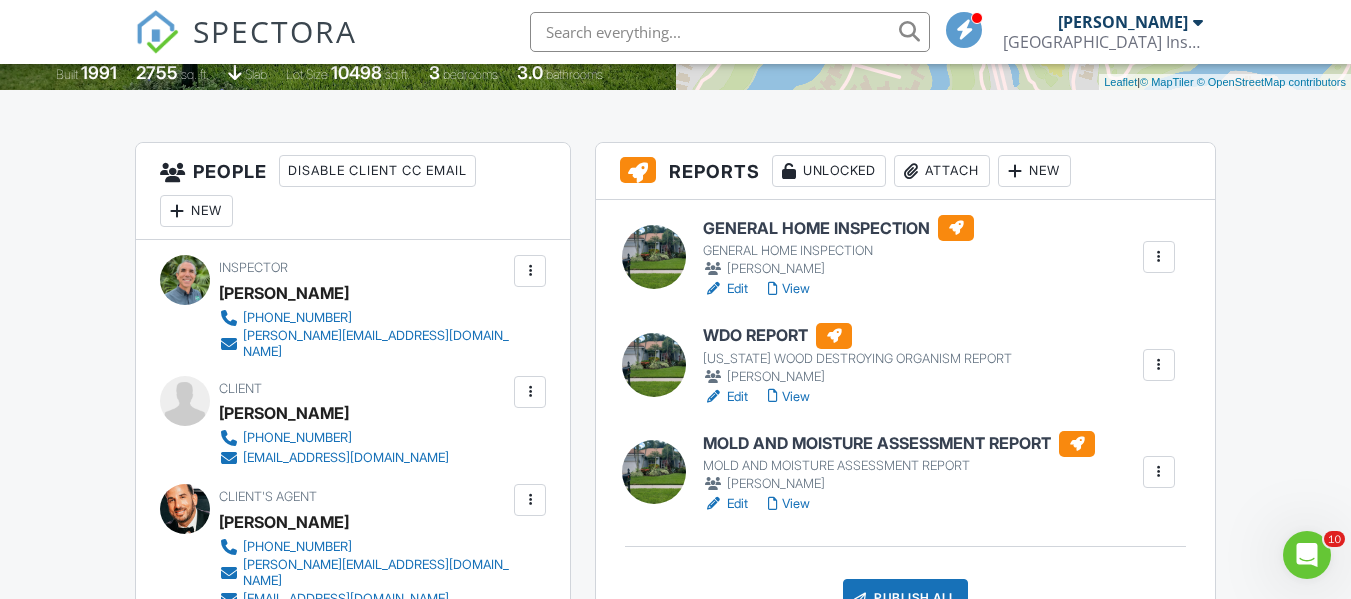 click at bounding box center (1159, 257) 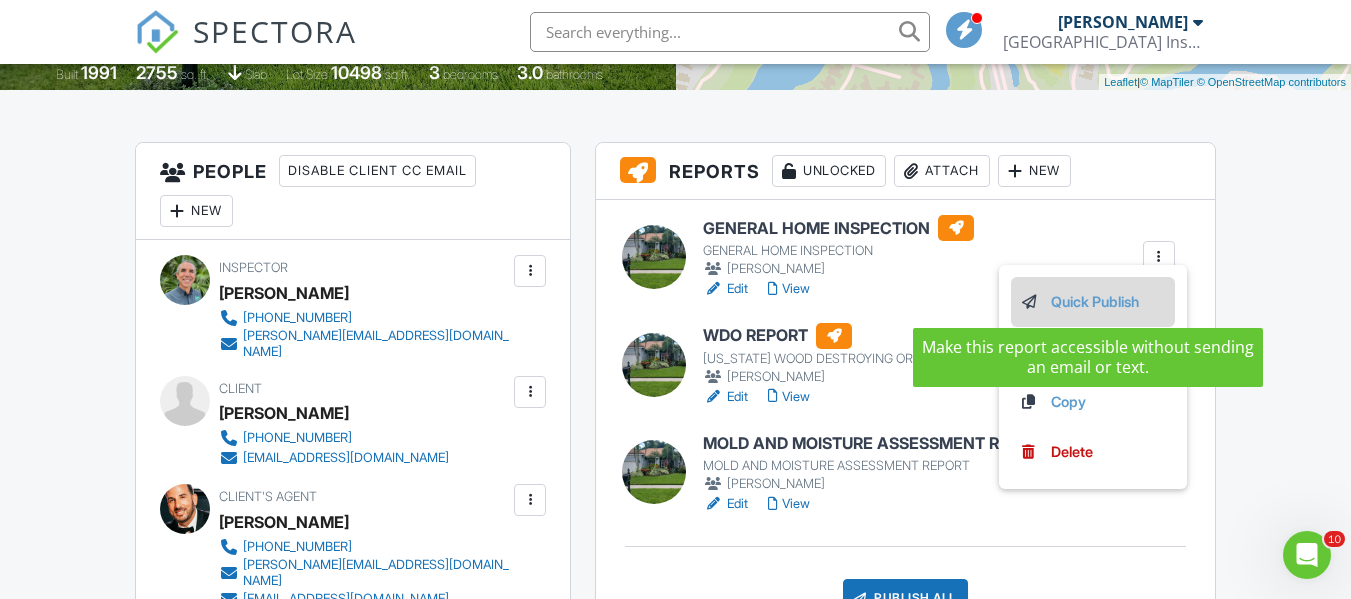 click on "Quick Publish" at bounding box center (1093, 302) 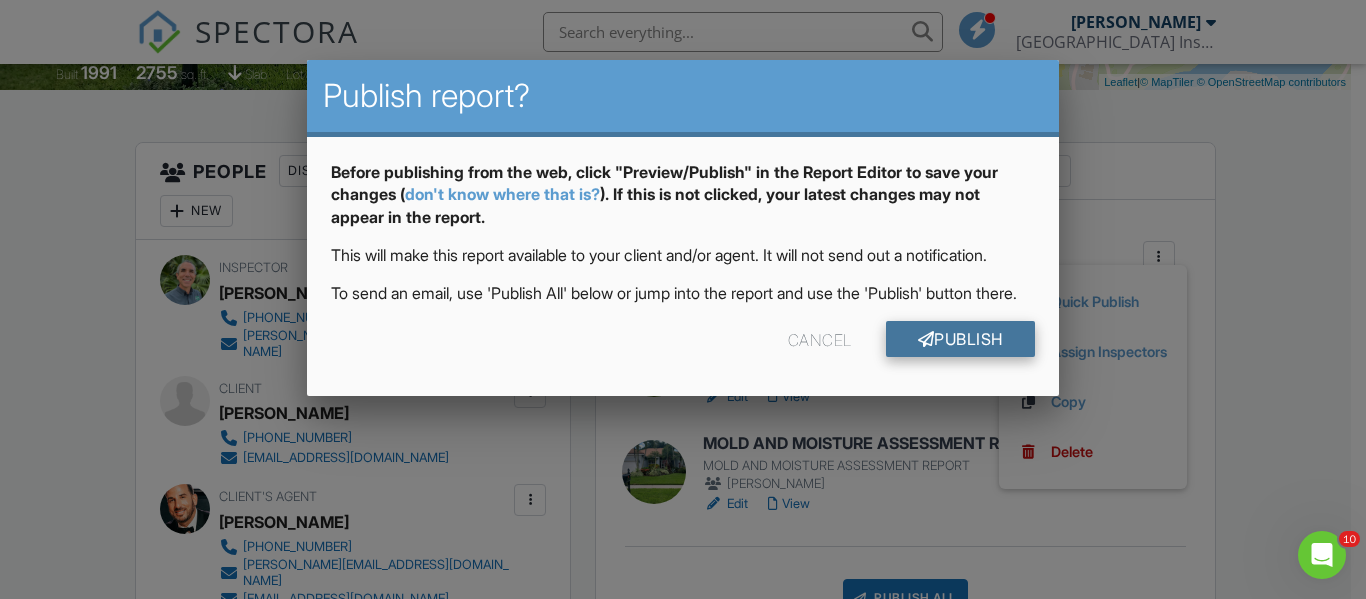 click on "Publish" at bounding box center [960, 339] 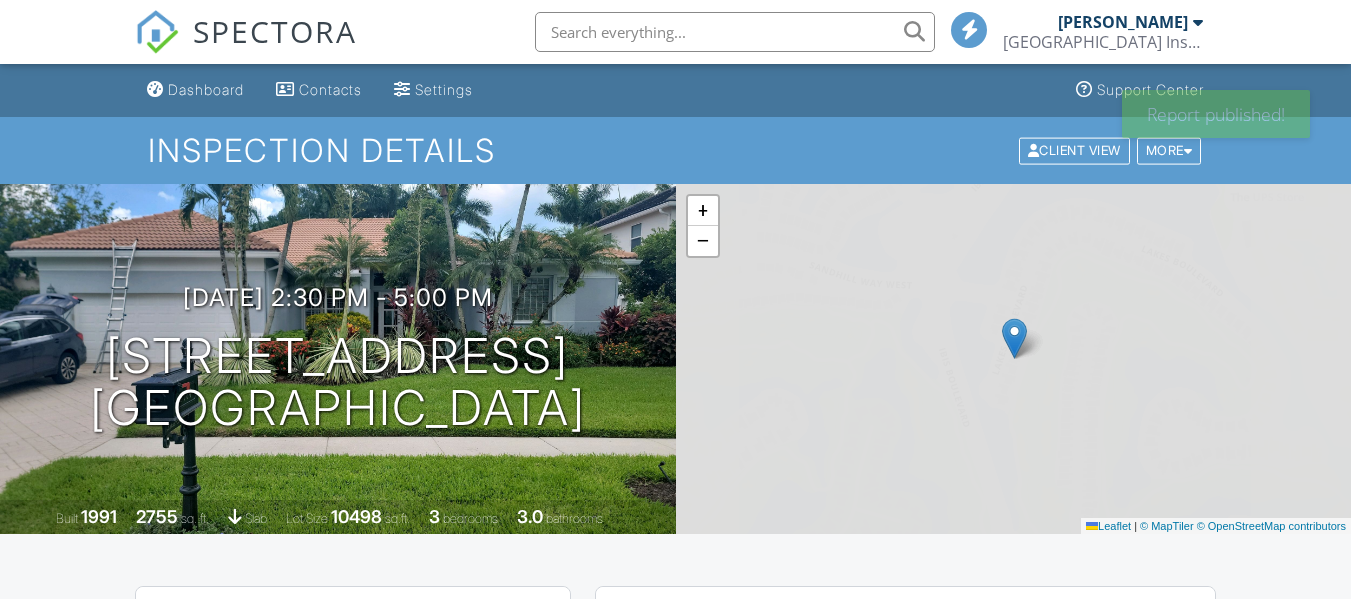 scroll, scrollTop: 0, scrollLeft: 0, axis: both 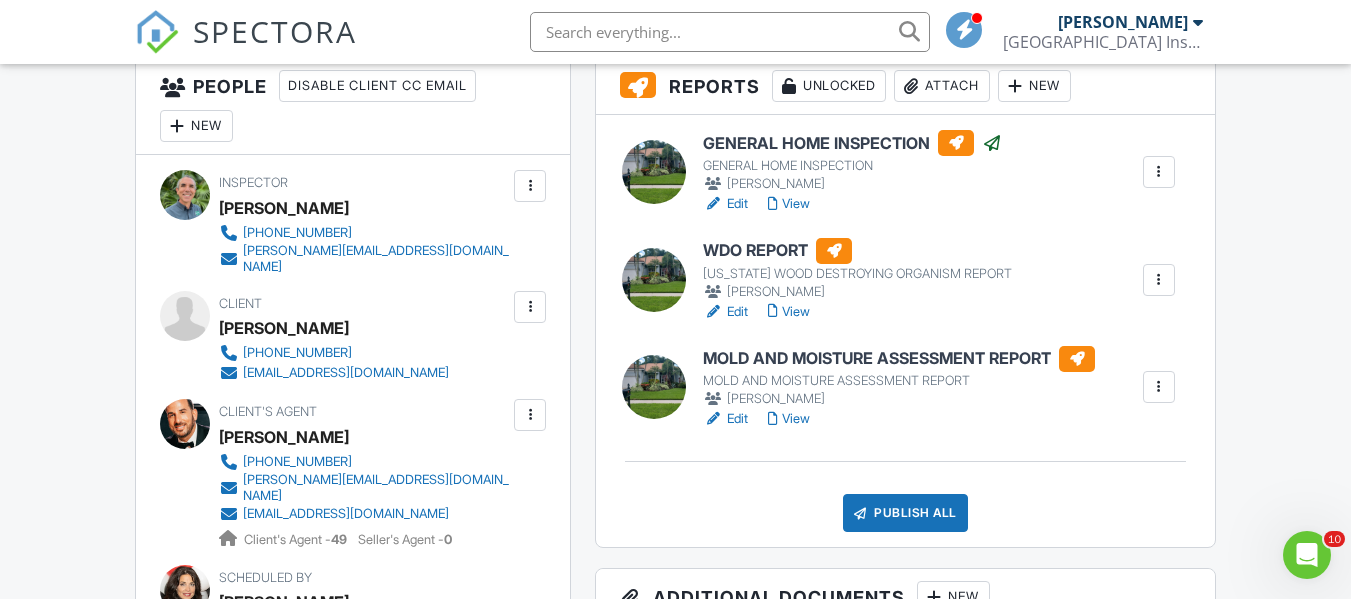 click at bounding box center [1159, 280] 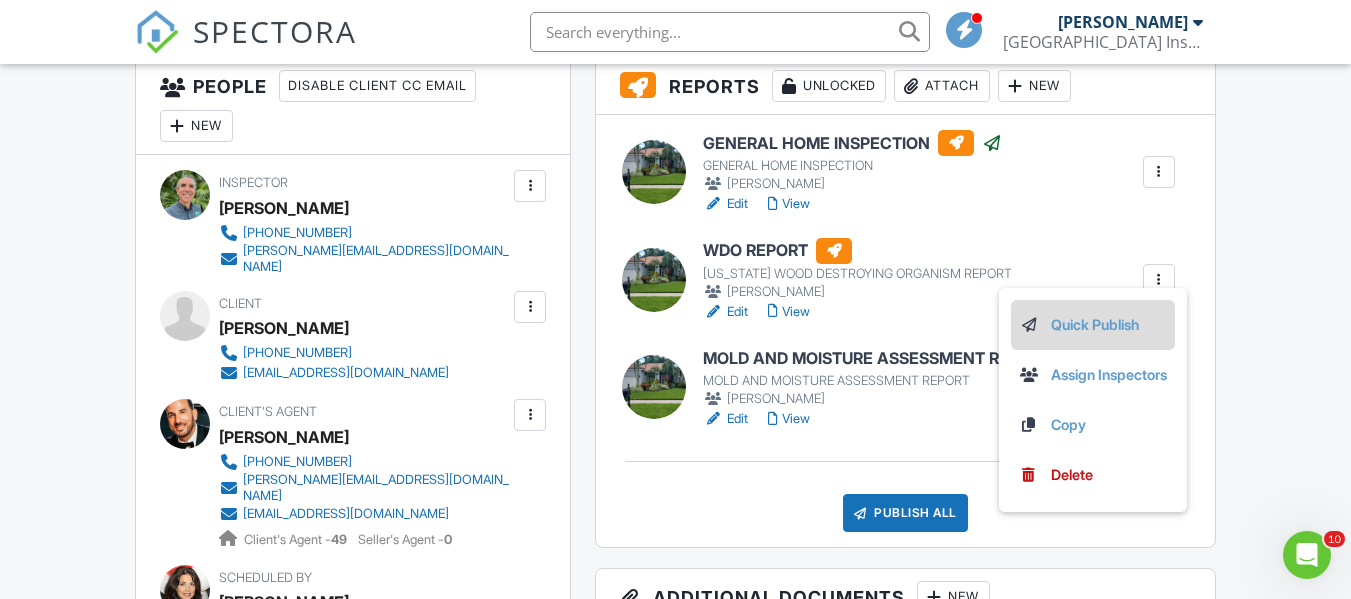 click on "Quick Publish" at bounding box center (1093, 325) 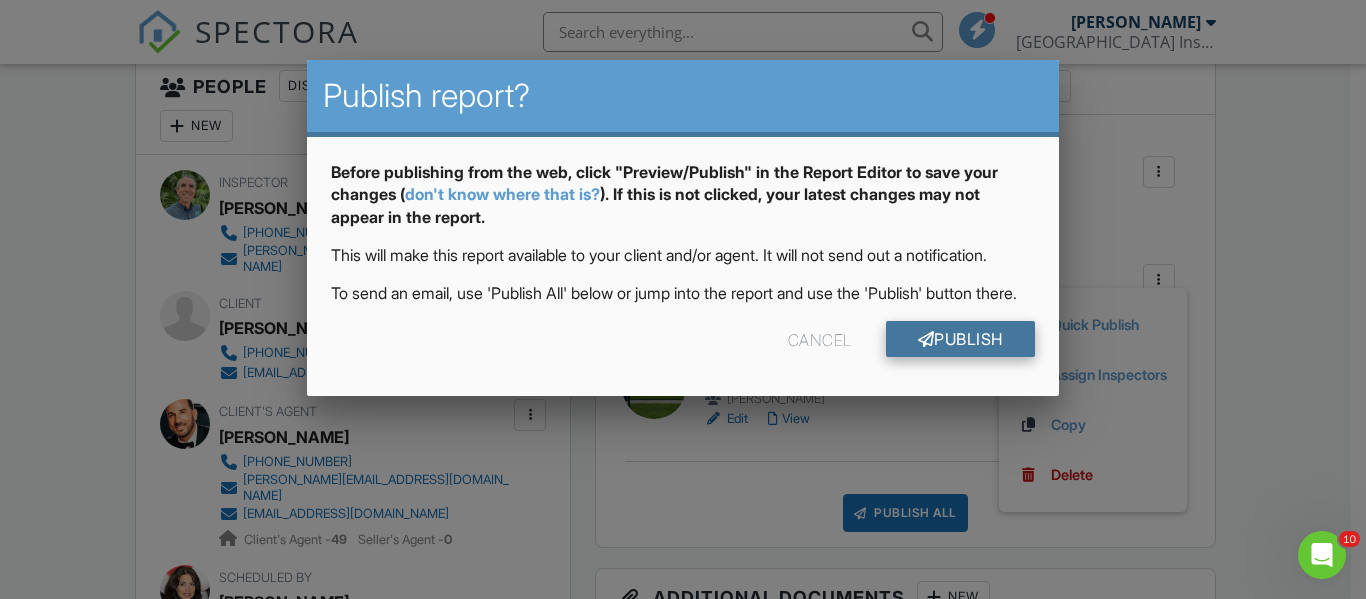 click on "Publish" at bounding box center (960, 339) 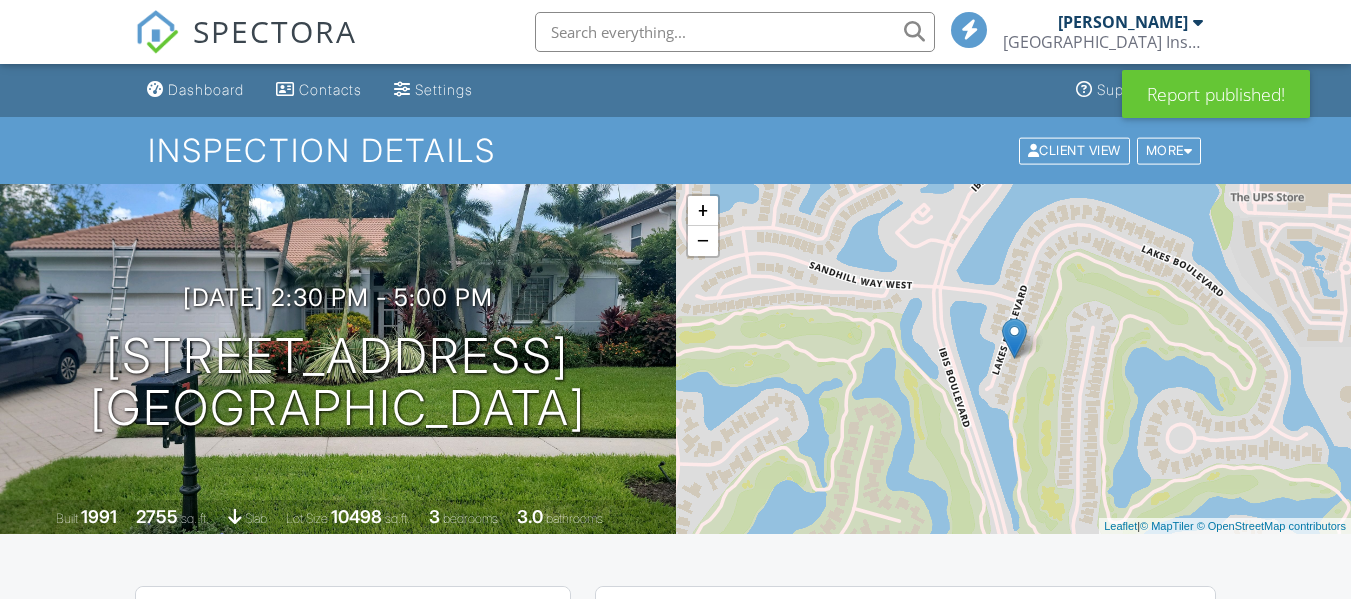 scroll, scrollTop: 0, scrollLeft: 0, axis: both 